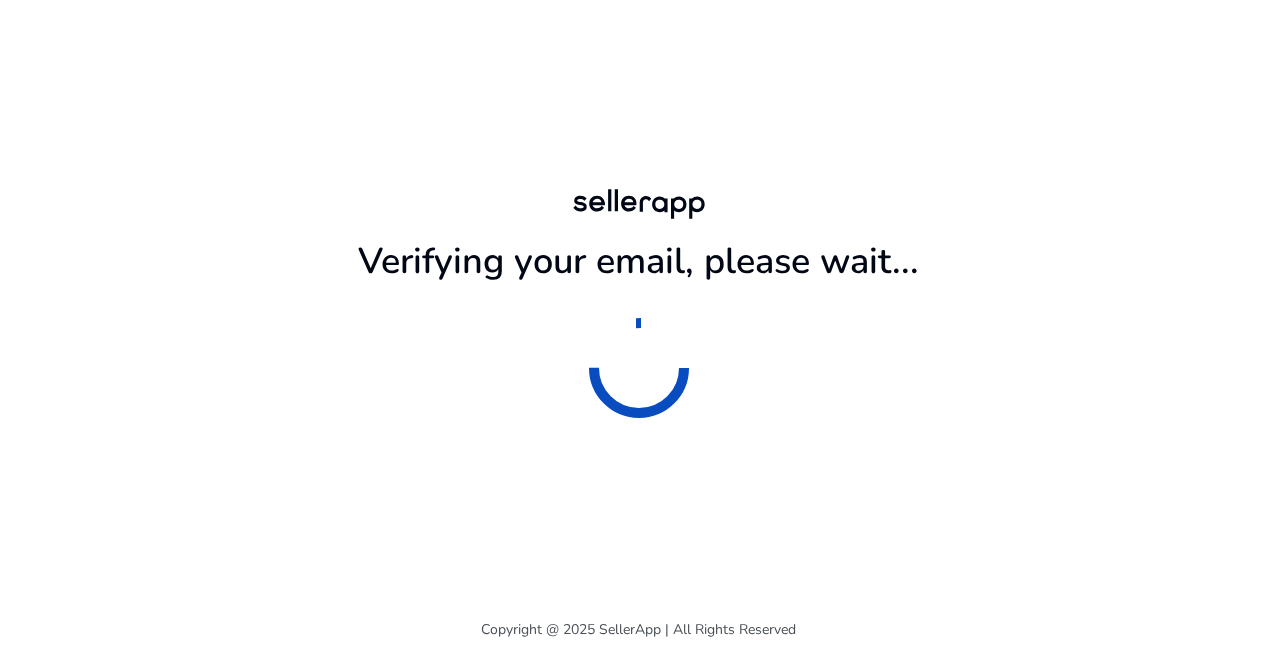 scroll, scrollTop: 0, scrollLeft: 0, axis: both 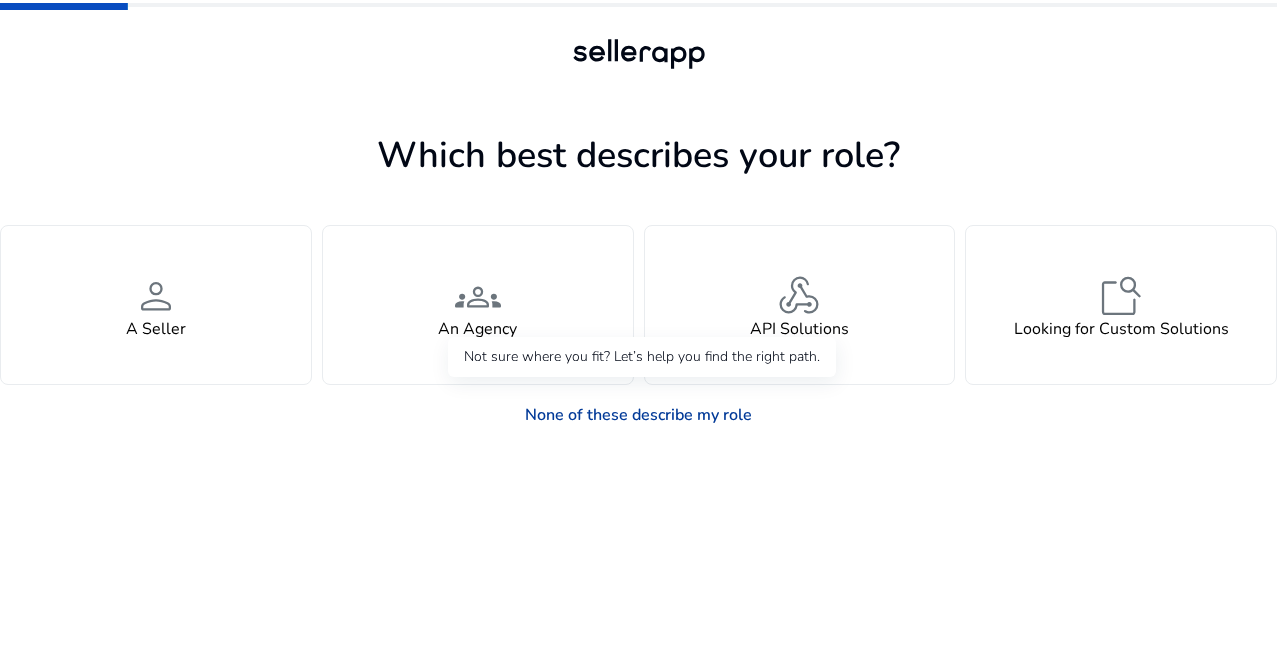 click on "None of these describe my role" 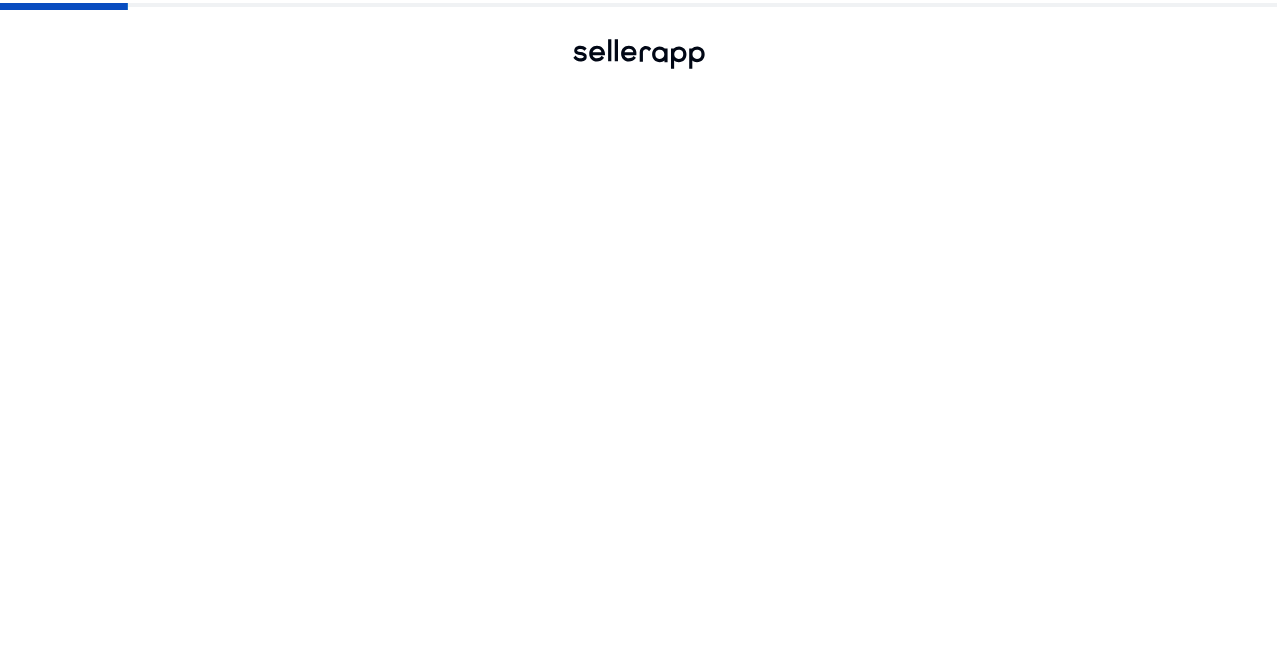 click on "None of these describe my role" 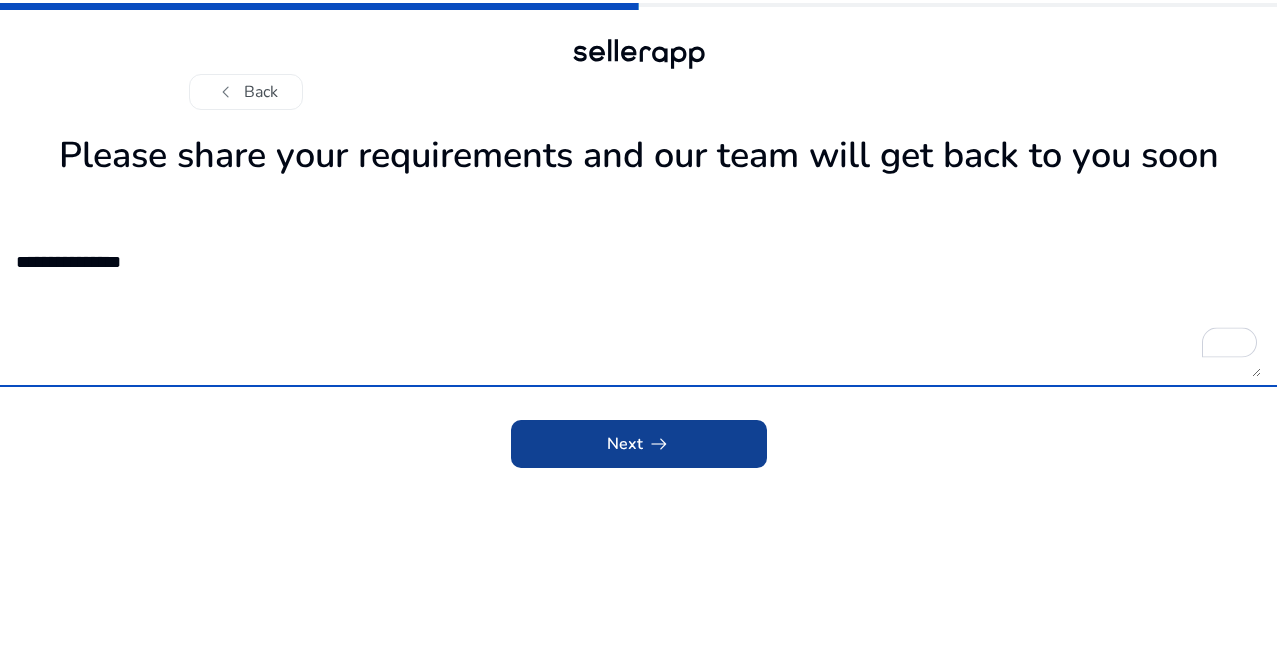 type on "**********" 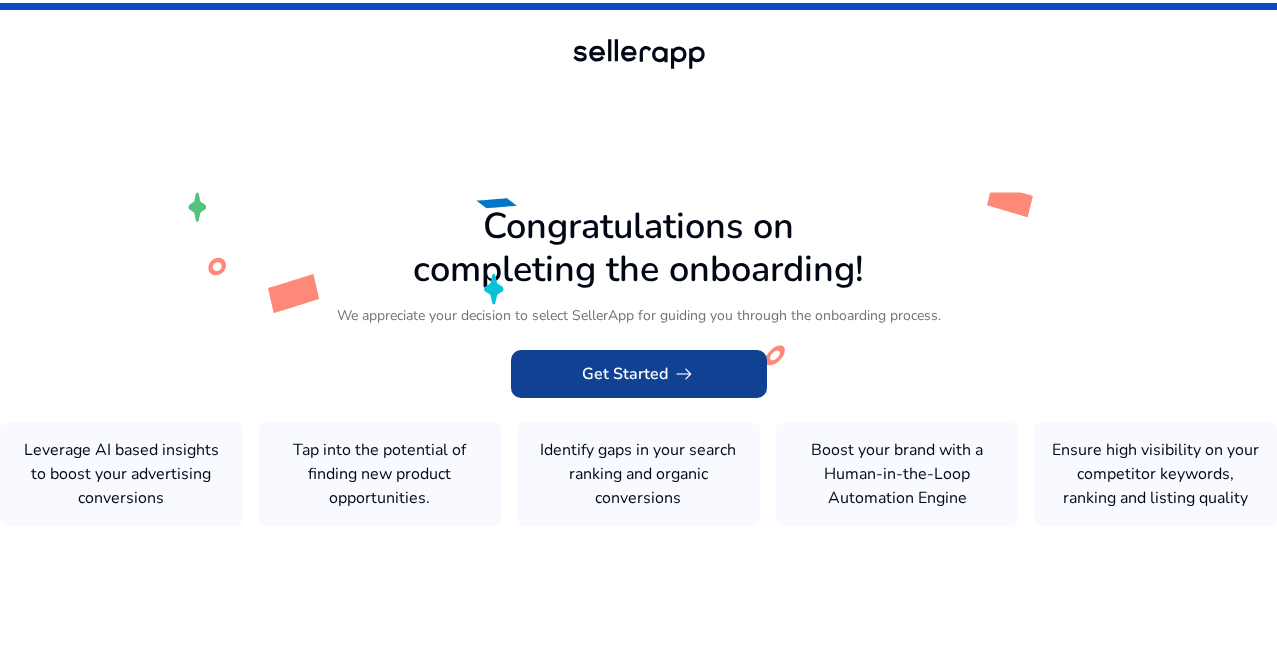 click on "Get Started   arrow_right_alt" 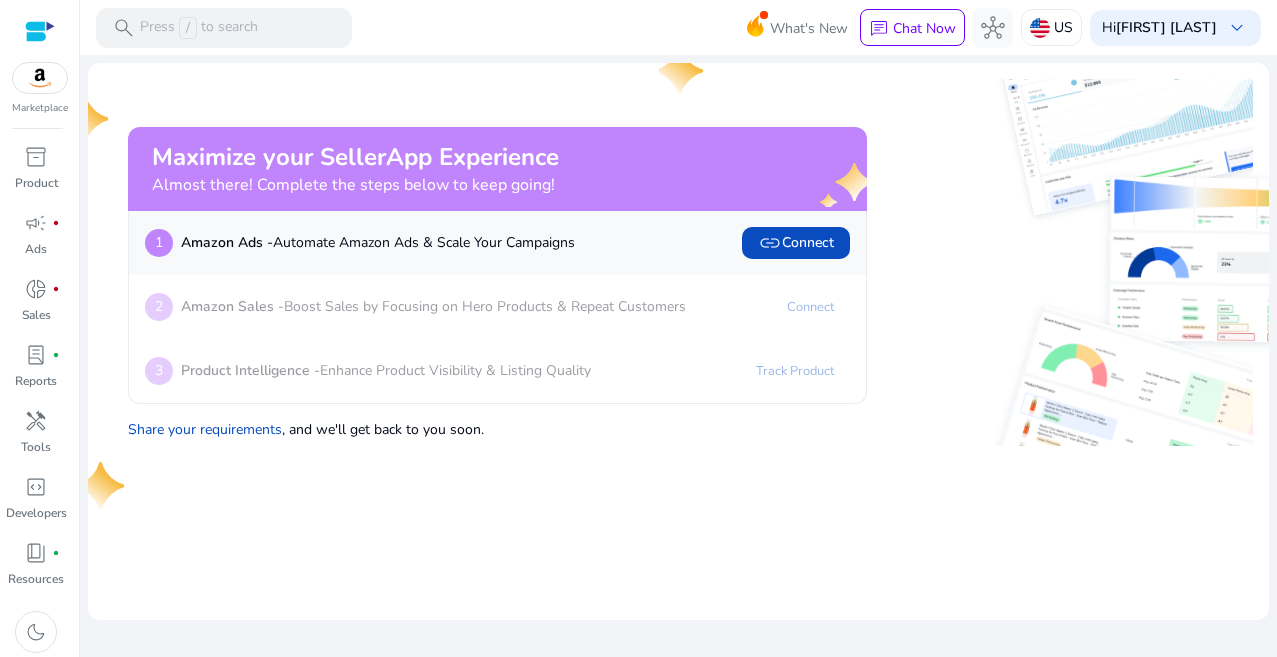 click on "2  Amazon Sales -  Boost Sales by Focusing on Hero Products & Repeat Customers  Connect" 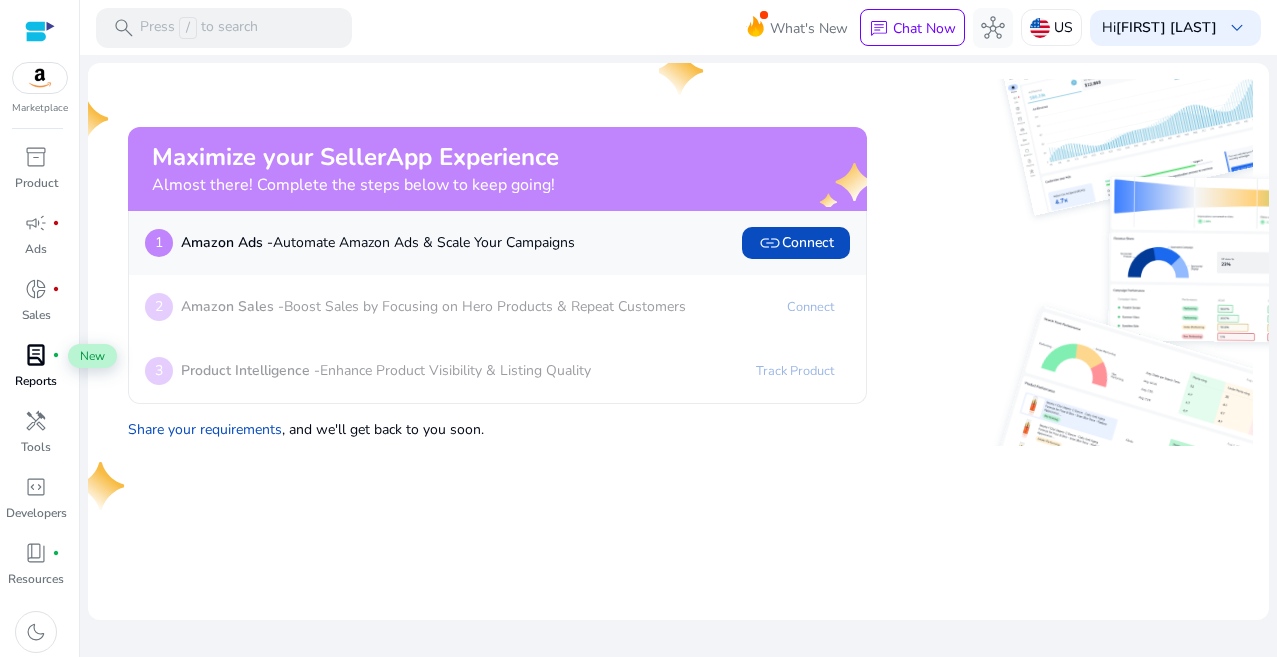 click on "lab_profile" at bounding box center (36, 355) 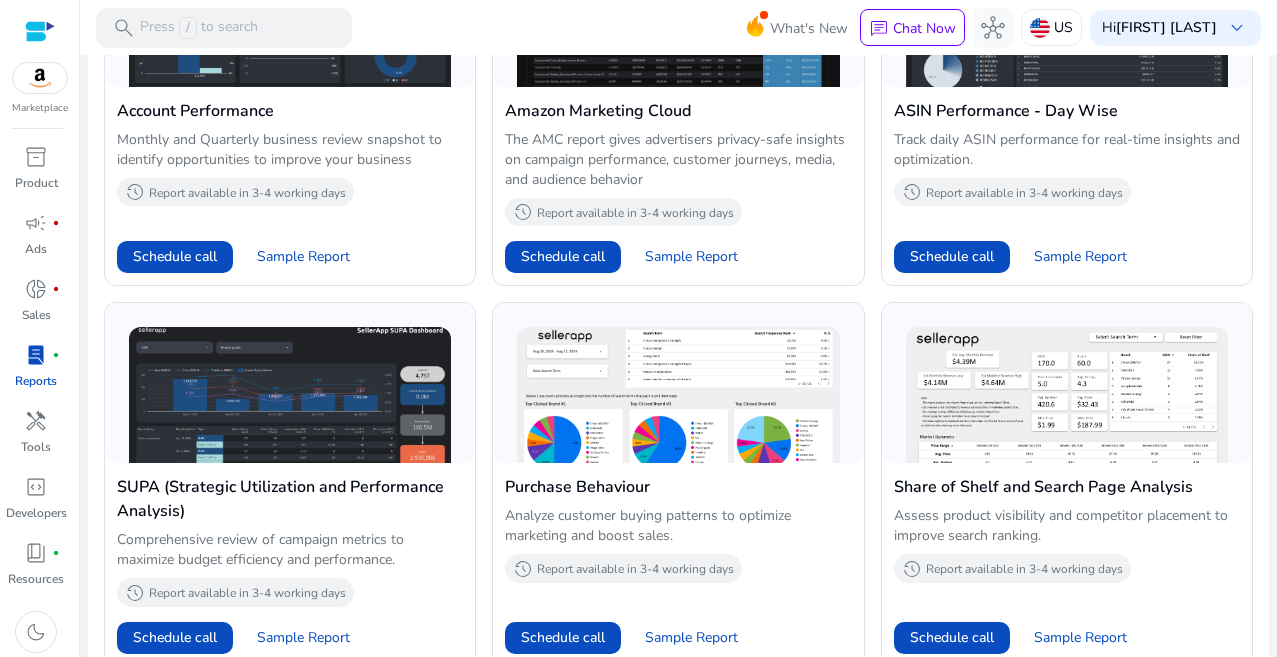scroll, scrollTop: 866, scrollLeft: 0, axis: vertical 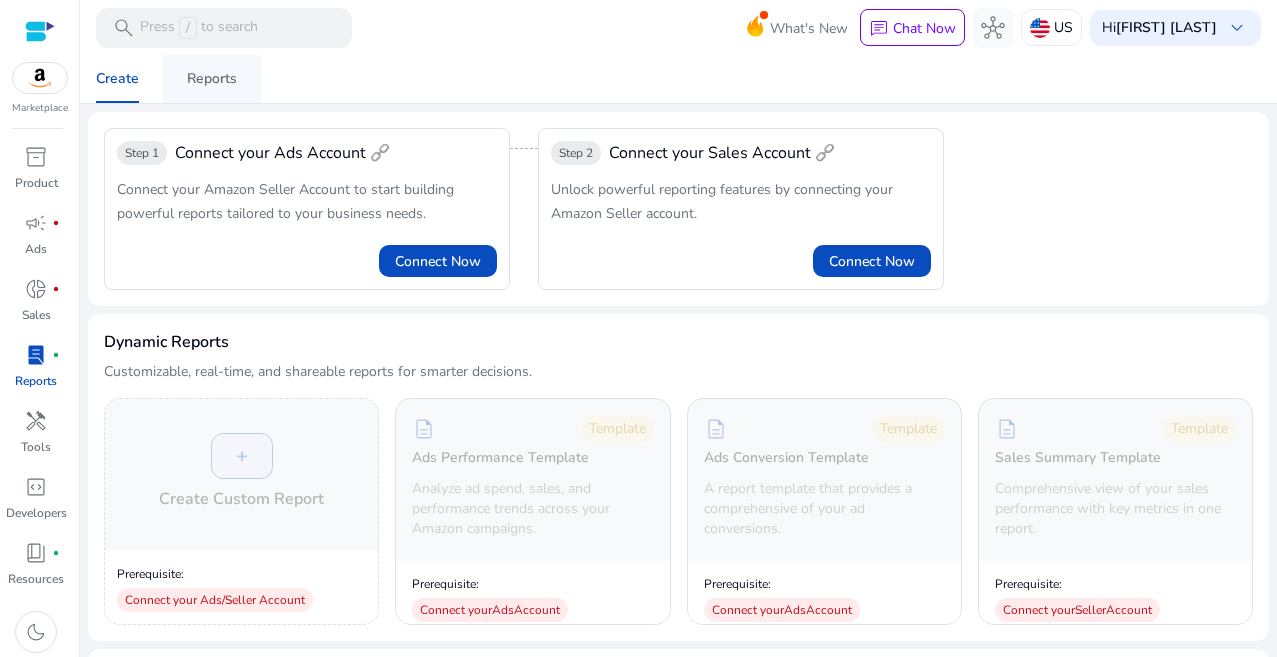 click on "Reports" at bounding box center (212, 79) 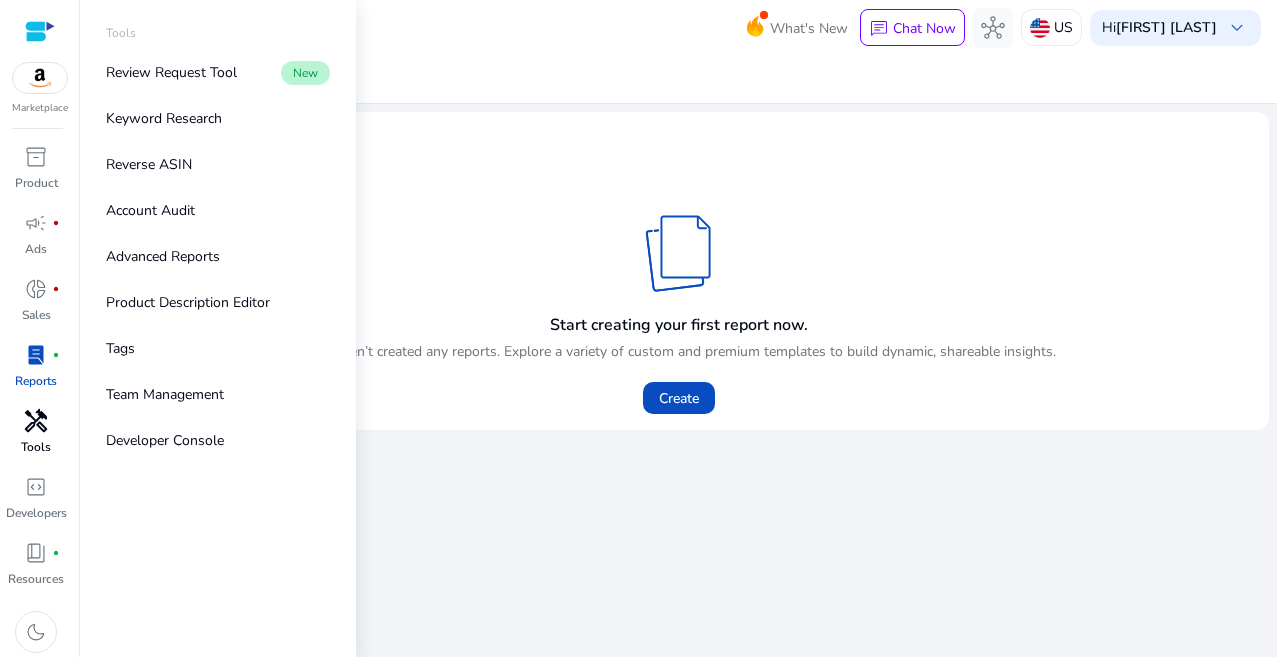 scroll, scrollTop: 4, scrollLeft: 0, axis: vertical 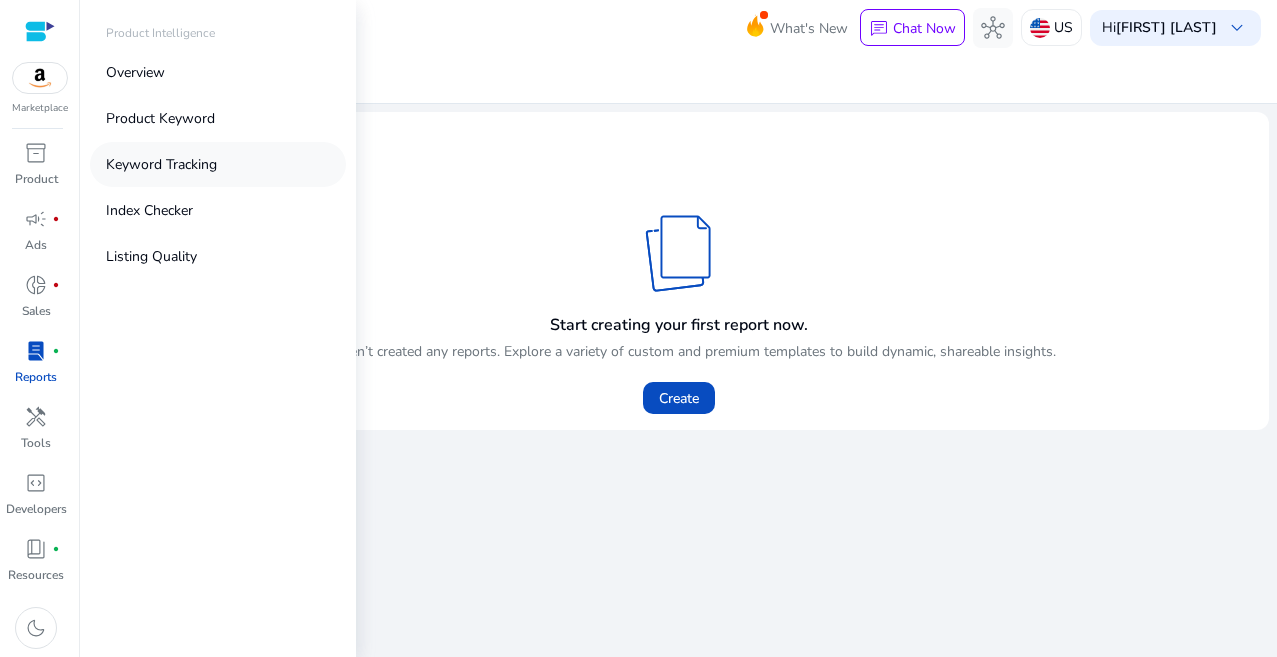 click on "Keyword Tracking" at bounding box center [161, 164] 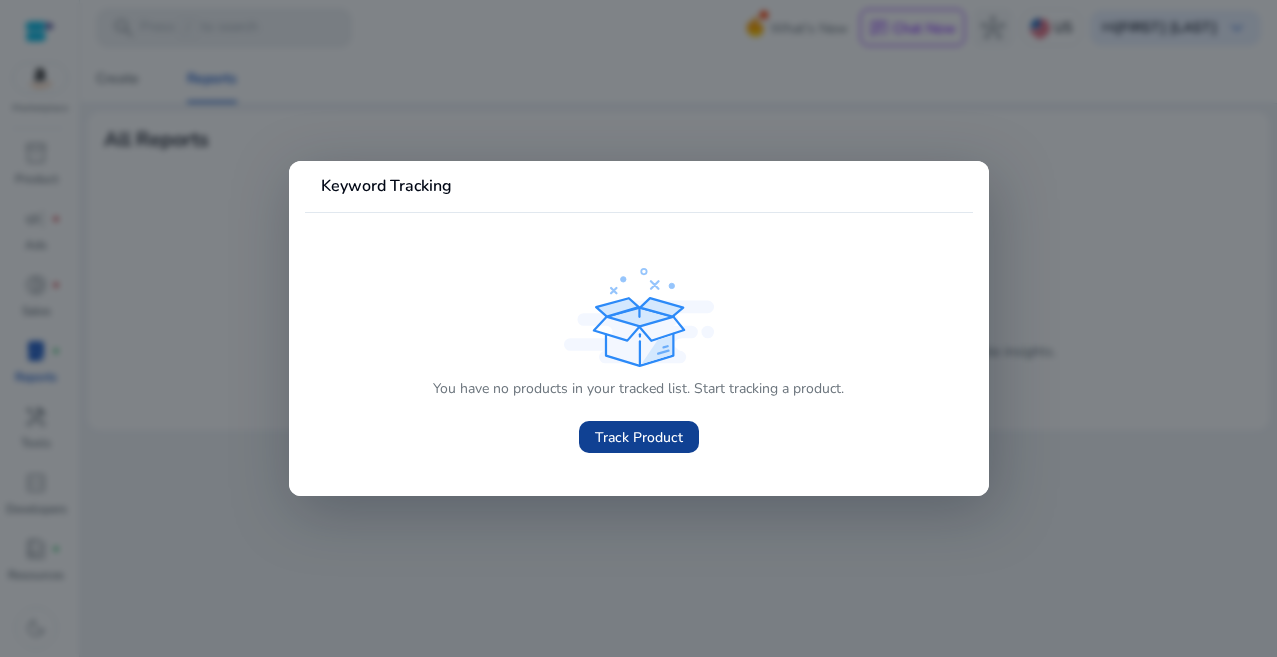 click on "Track Product" 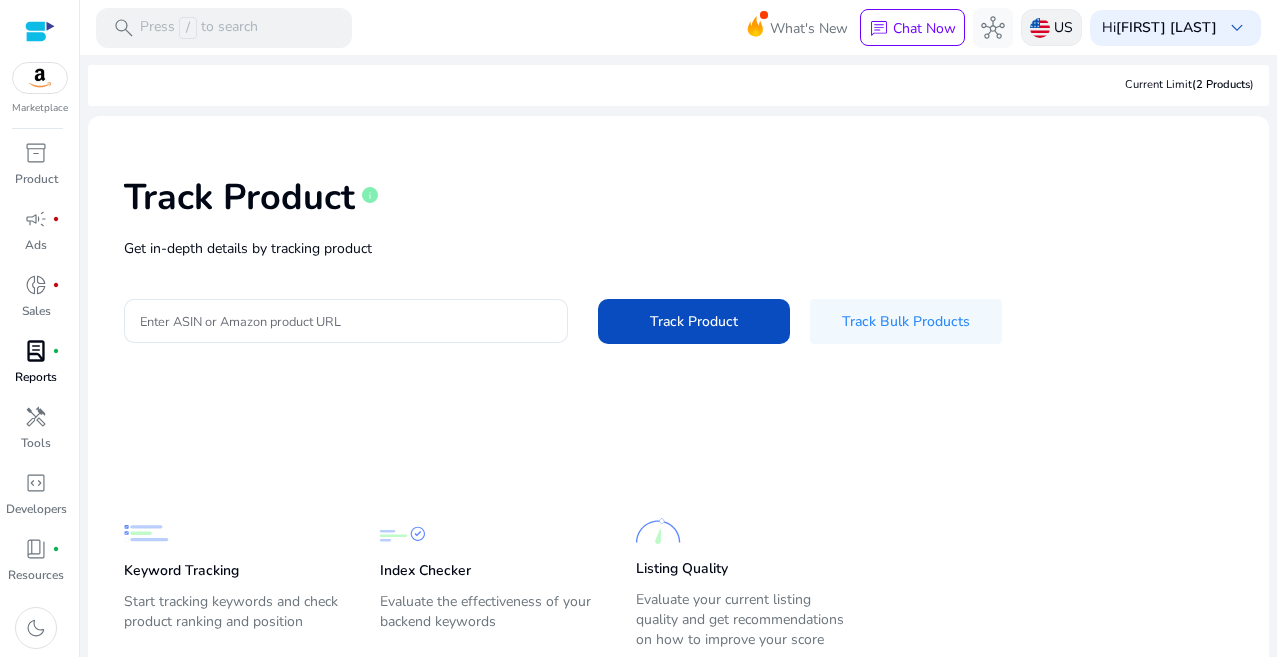 click at bounding box center [1040, 28] 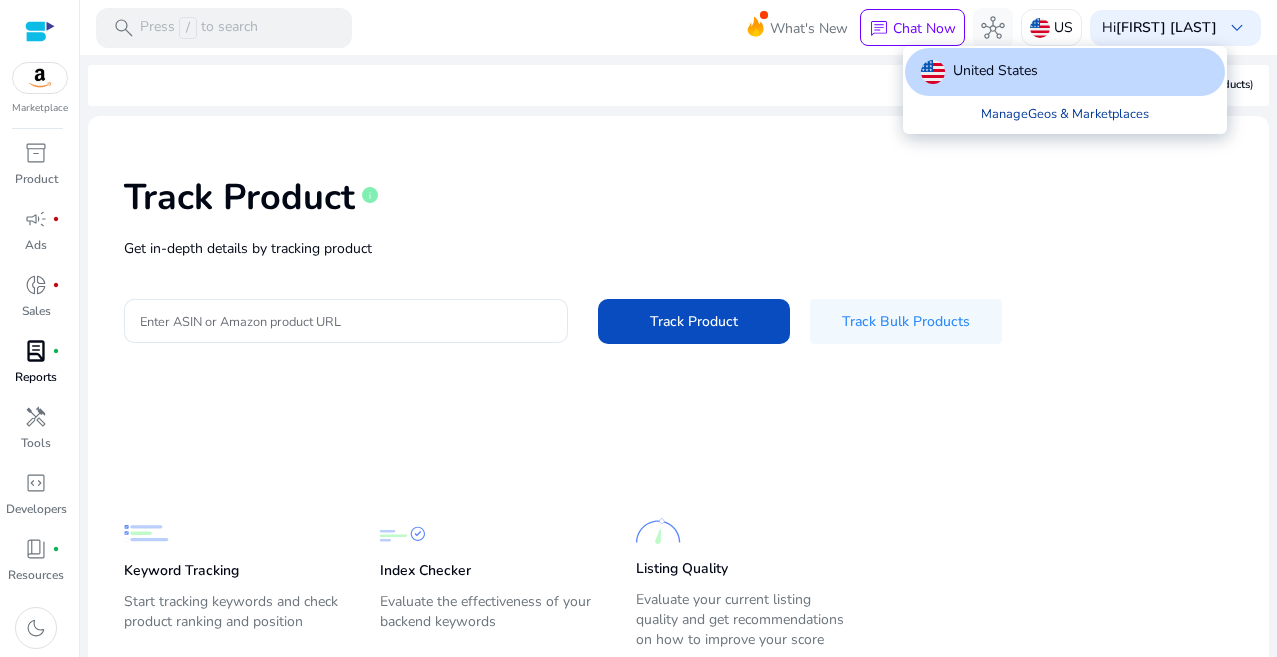 click on "Manage   Geos & Marketplaces" at bounding box center [1065, 114] 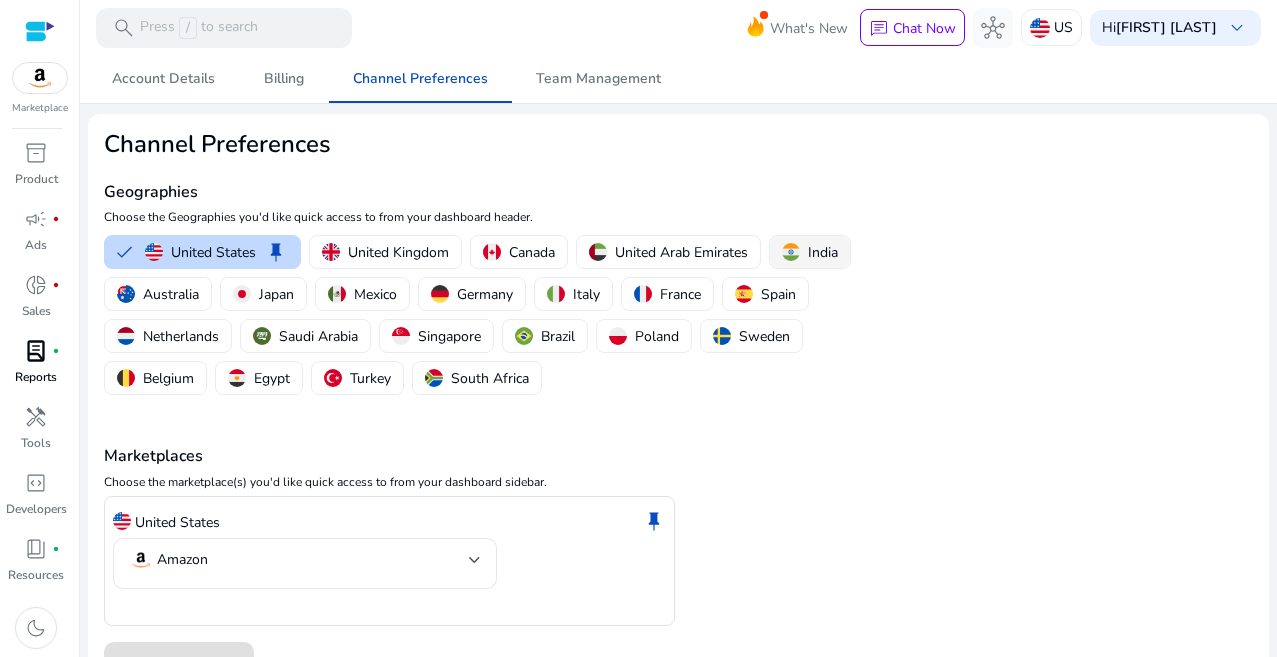 click on "India" at bounding box center [823, 252] 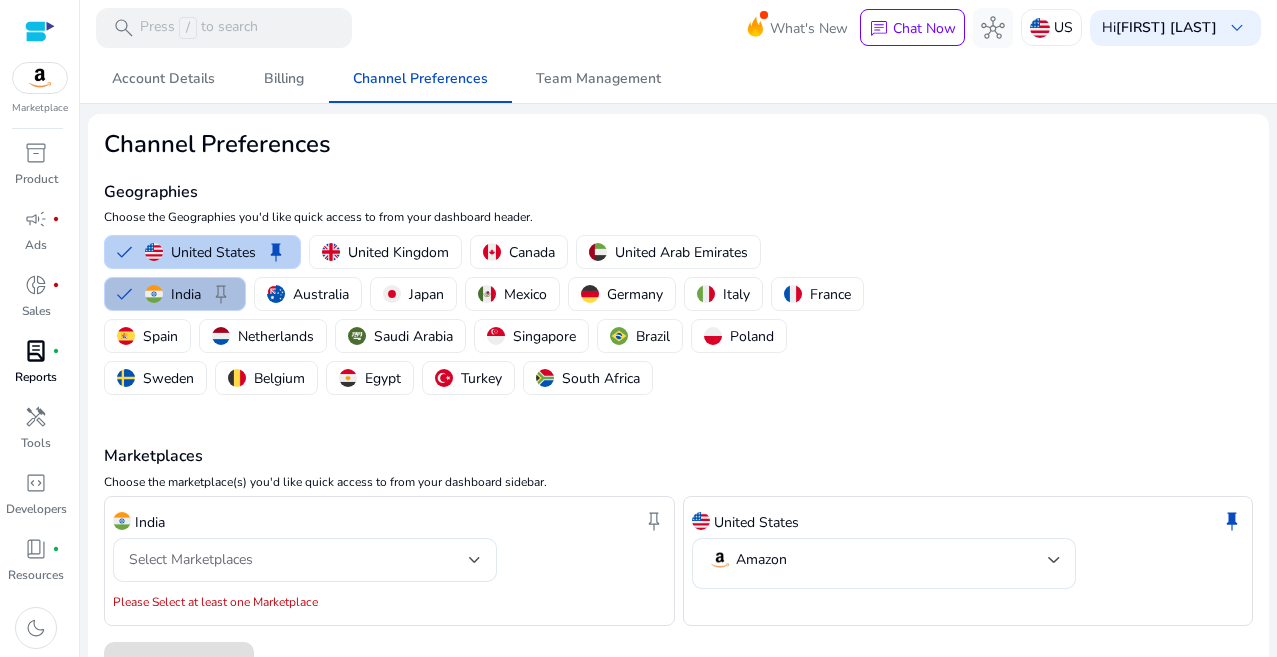 click on "United States" at bounding box center [213, 252] 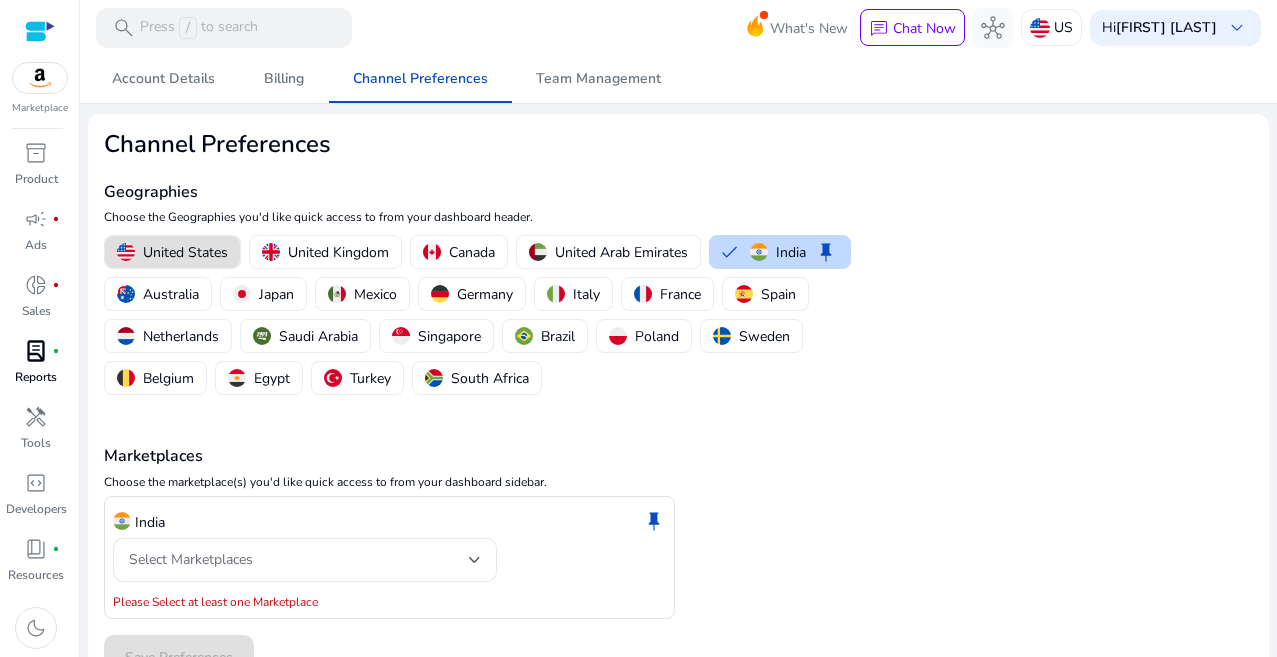 scroll, scrollTop: 39, scrollLeft: 0, axis: vertical 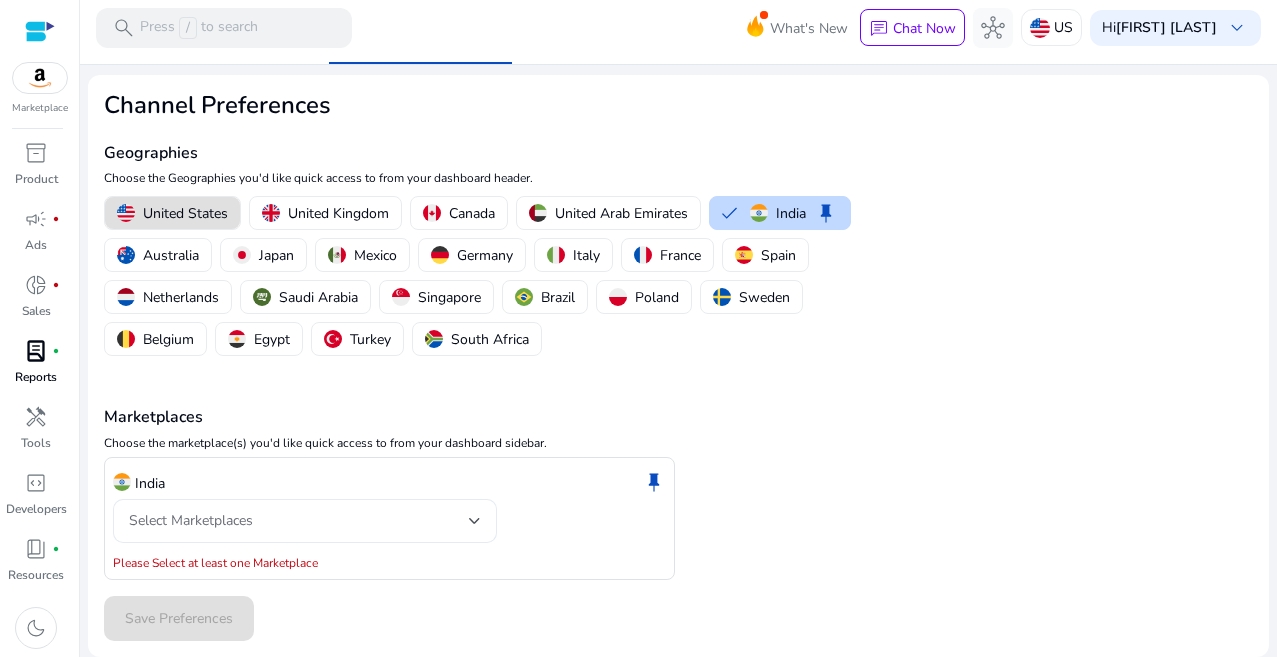 click on "Select Marketplaces" at bounding box center (299, 521) 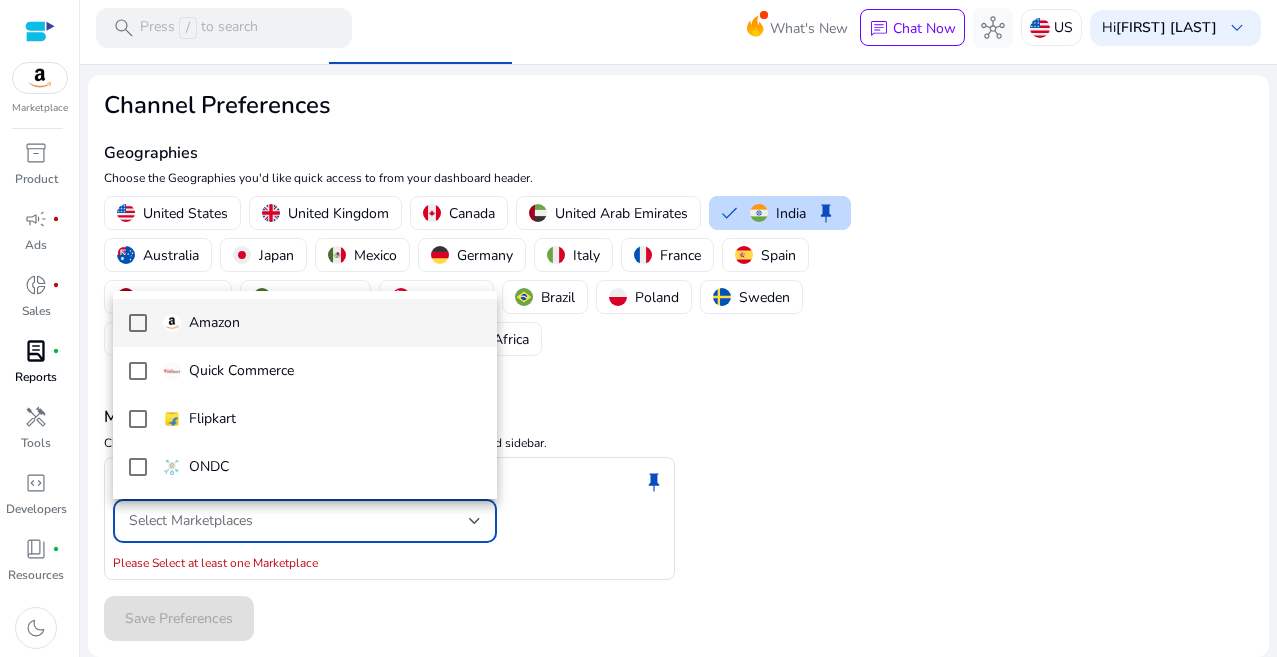click on "Amazon" at bounding box center (322, 323) 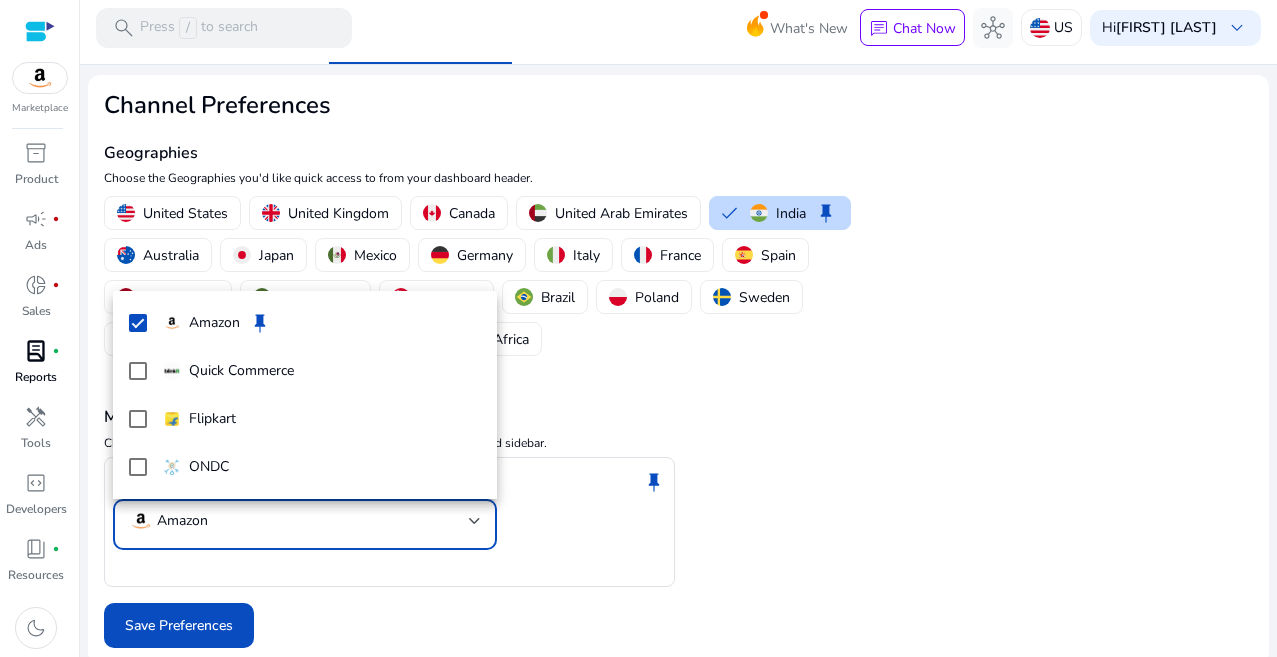 click at bounding box center (638, 328) 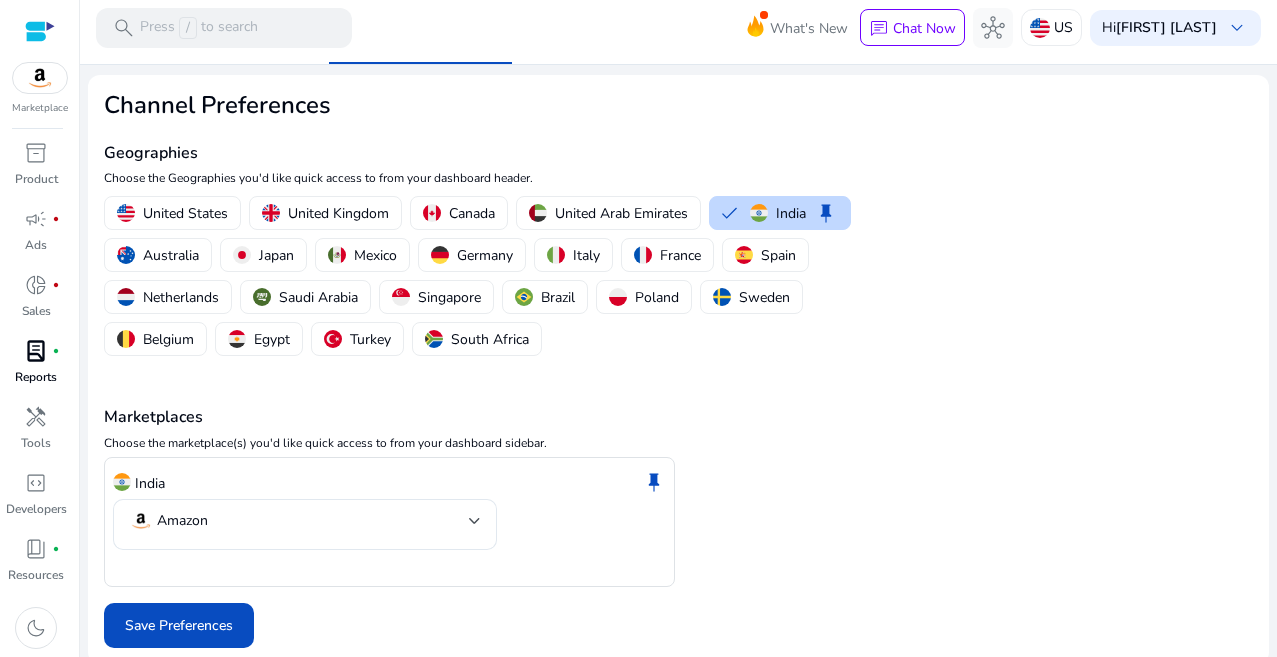 click on "Save Preferences" 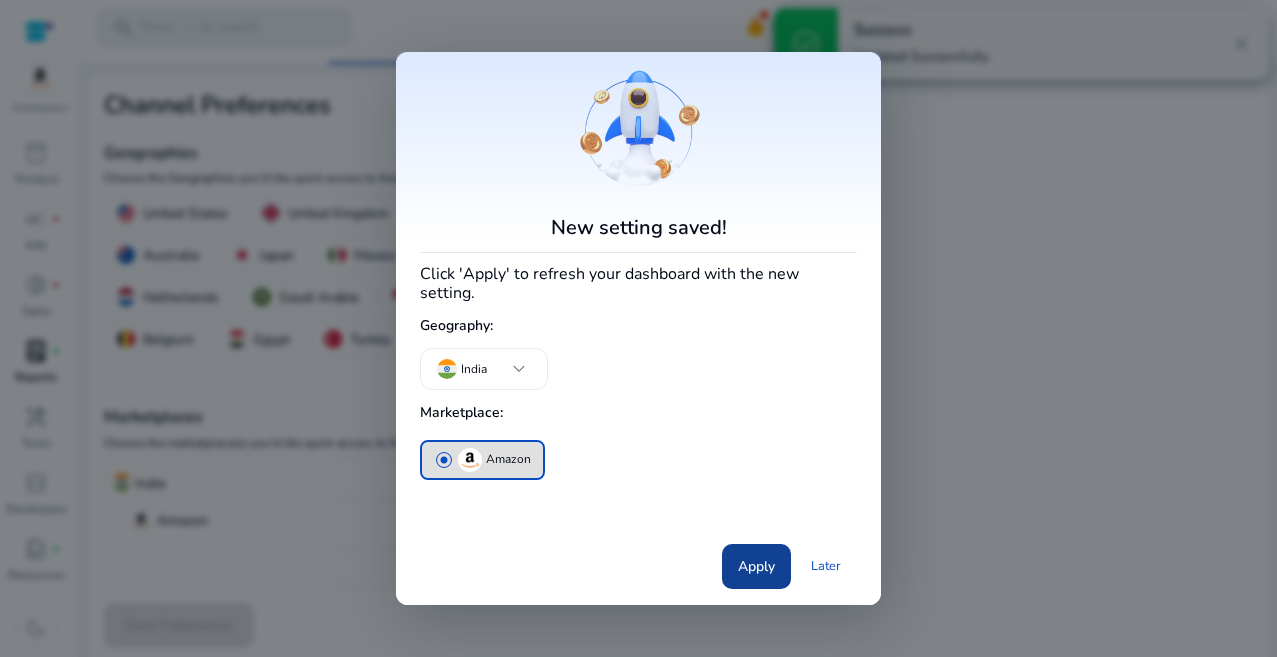 click on "Apply" at bounding box center [756, 566] 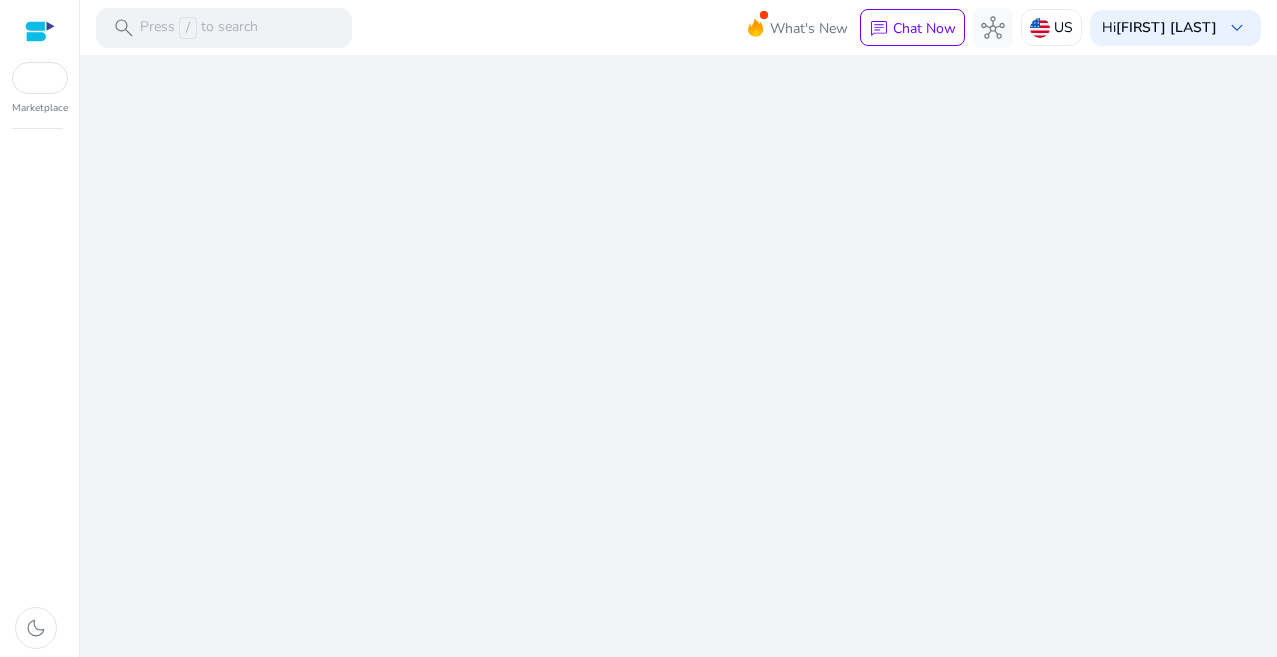 scroll, scrollTop: 0, scrollLeft: 0, axis: both 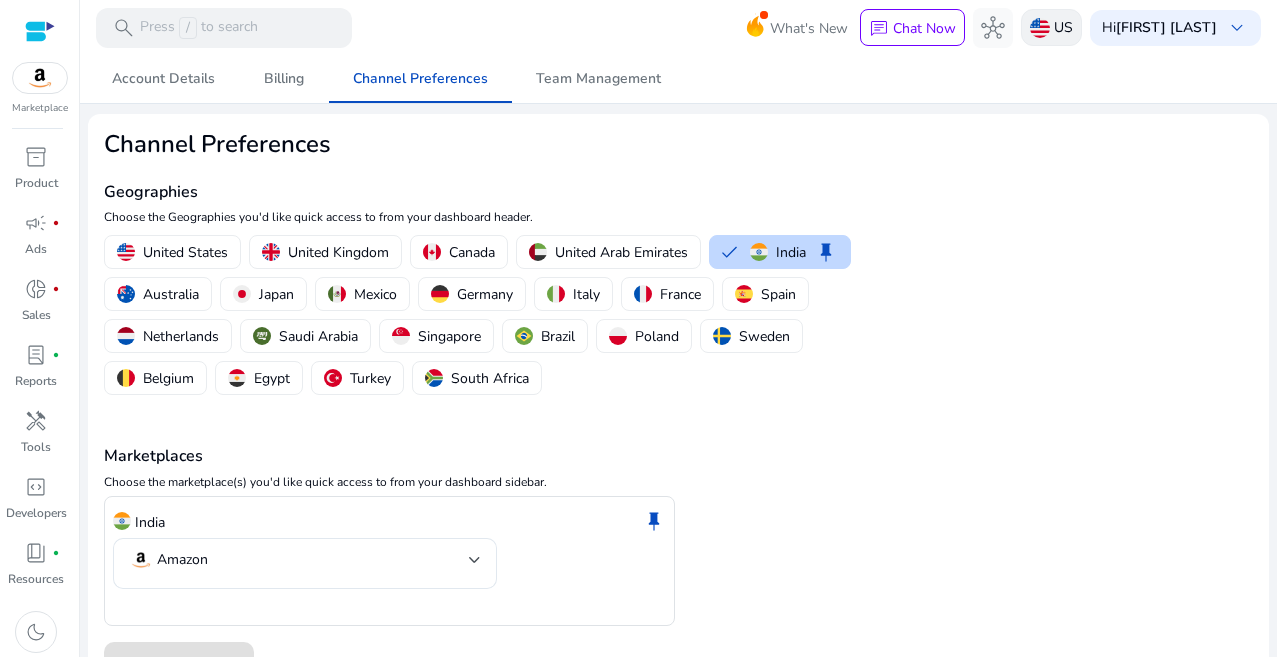 click on "US" at bounding box center [1063, 27] 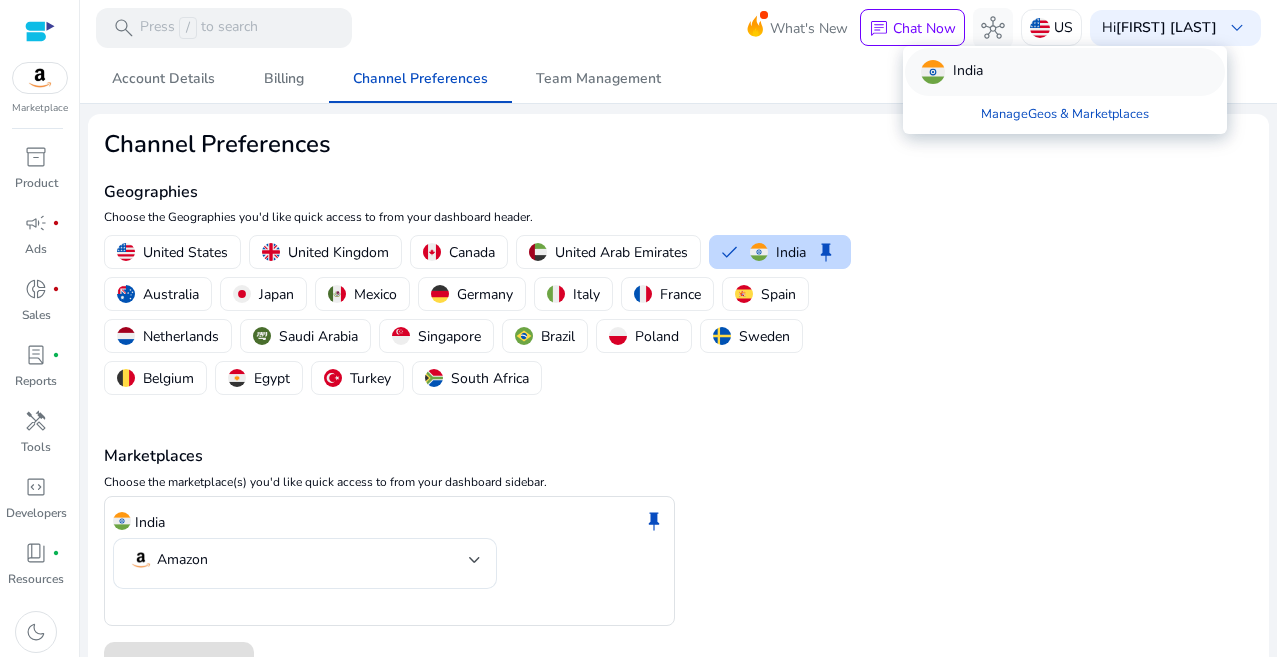 click on "India" at bounding box center (968, 72) 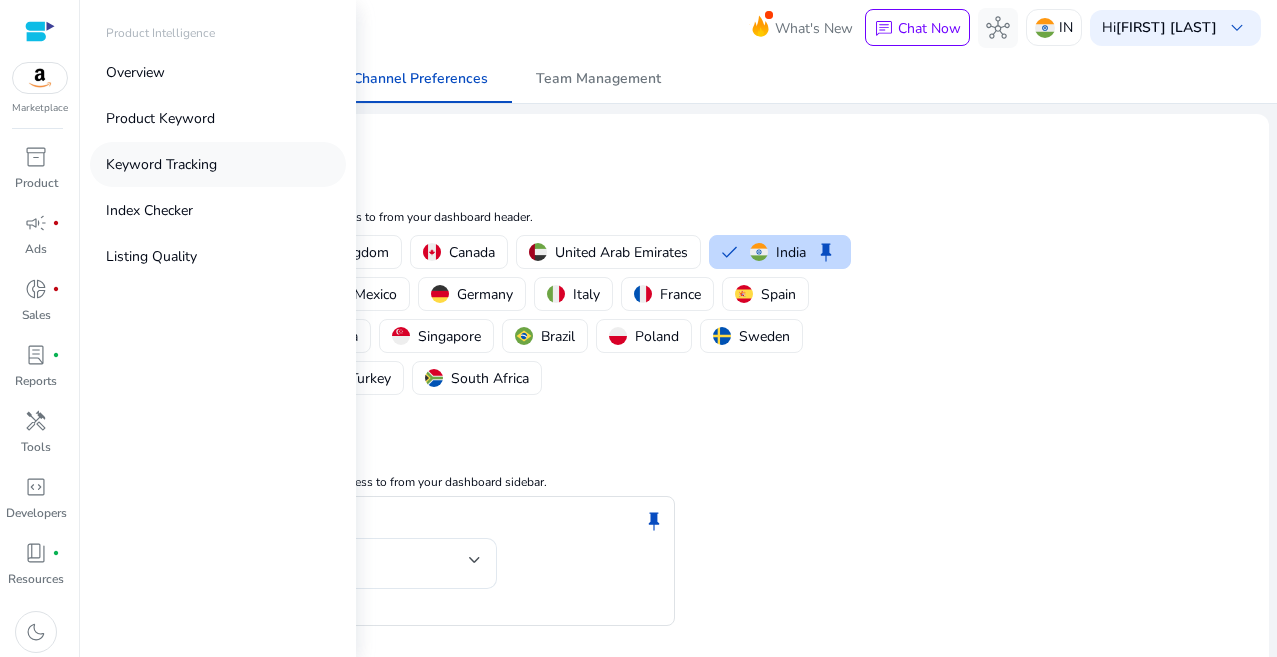 click on "Keyword Tracking" at bounding box center [161, 164] 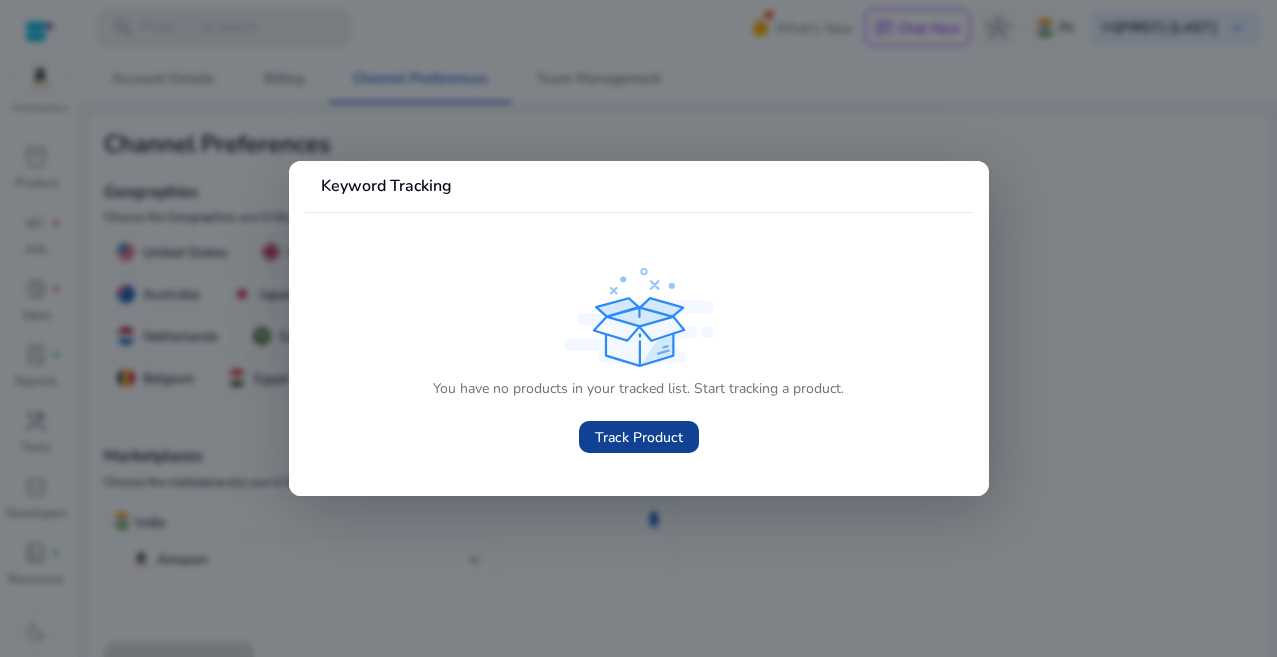 click on "Track Product" 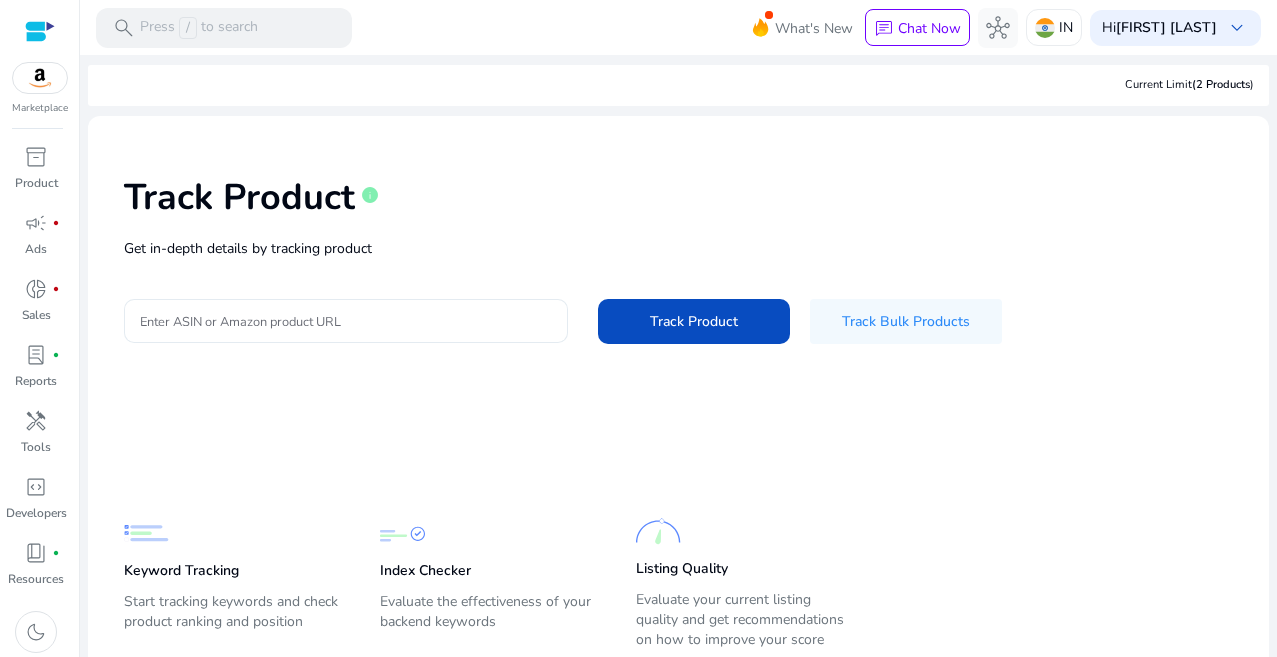 click on "Enter ASIN or Amazon product URL" at bounding box center [346, 321] 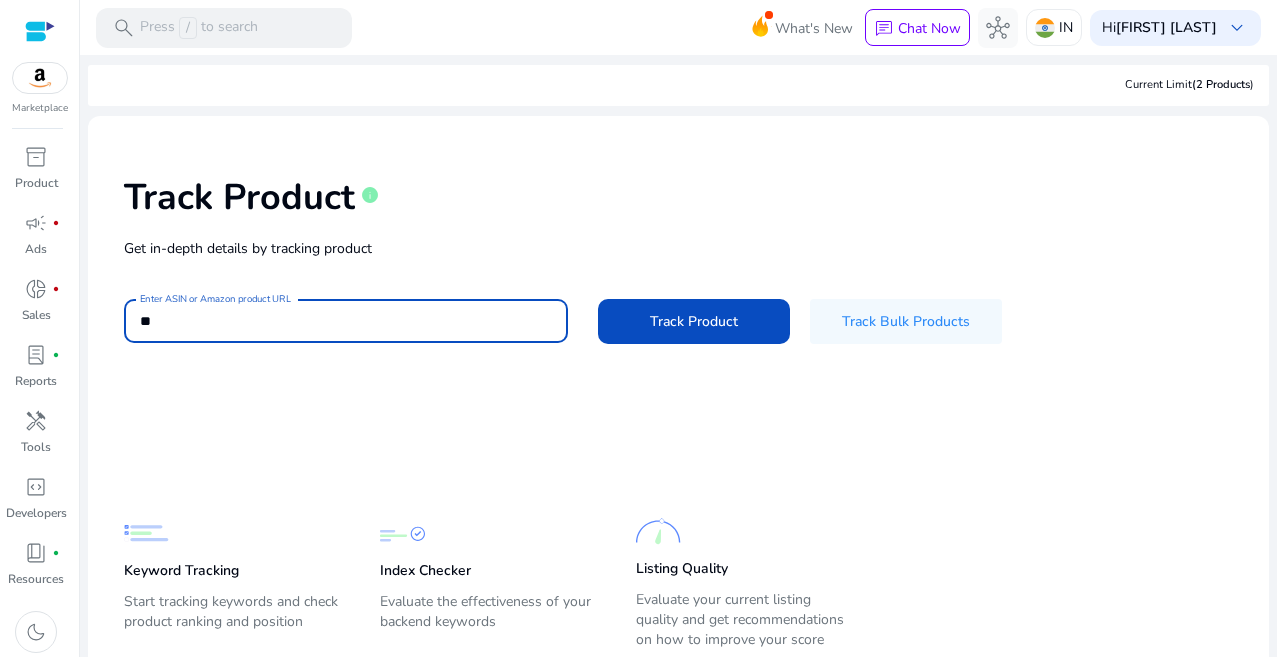 scroll, scrollTop: 0, scrollLeft: 0, axis: both 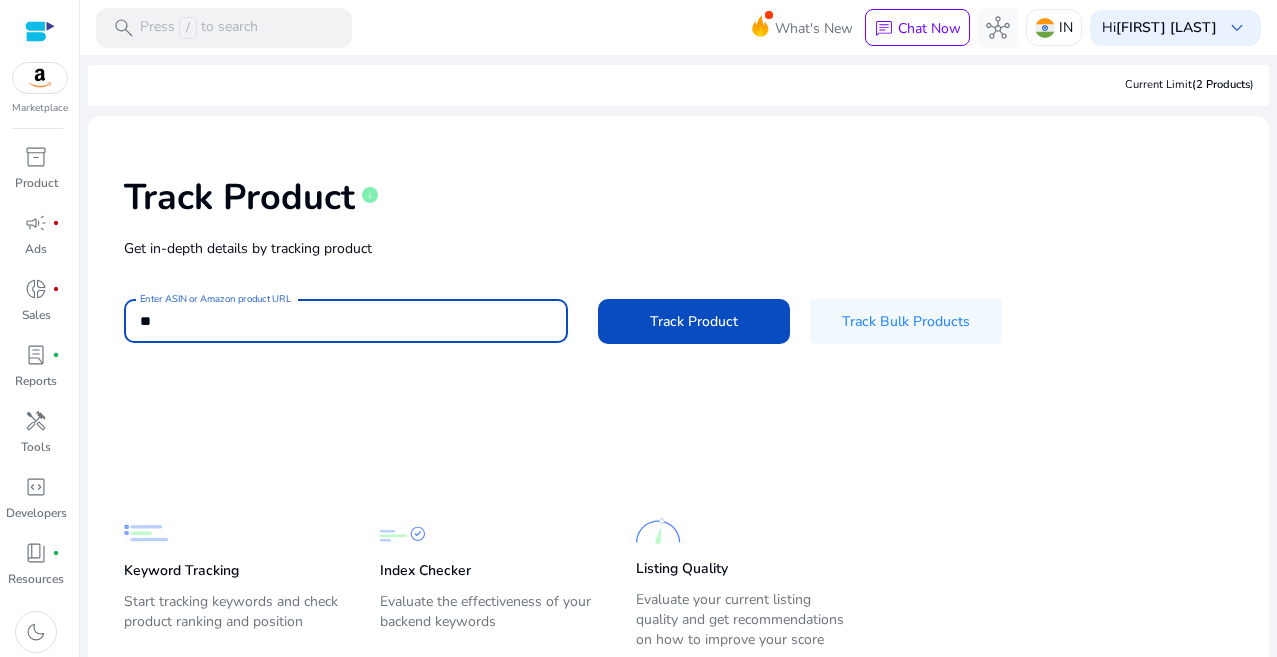 type on "**" 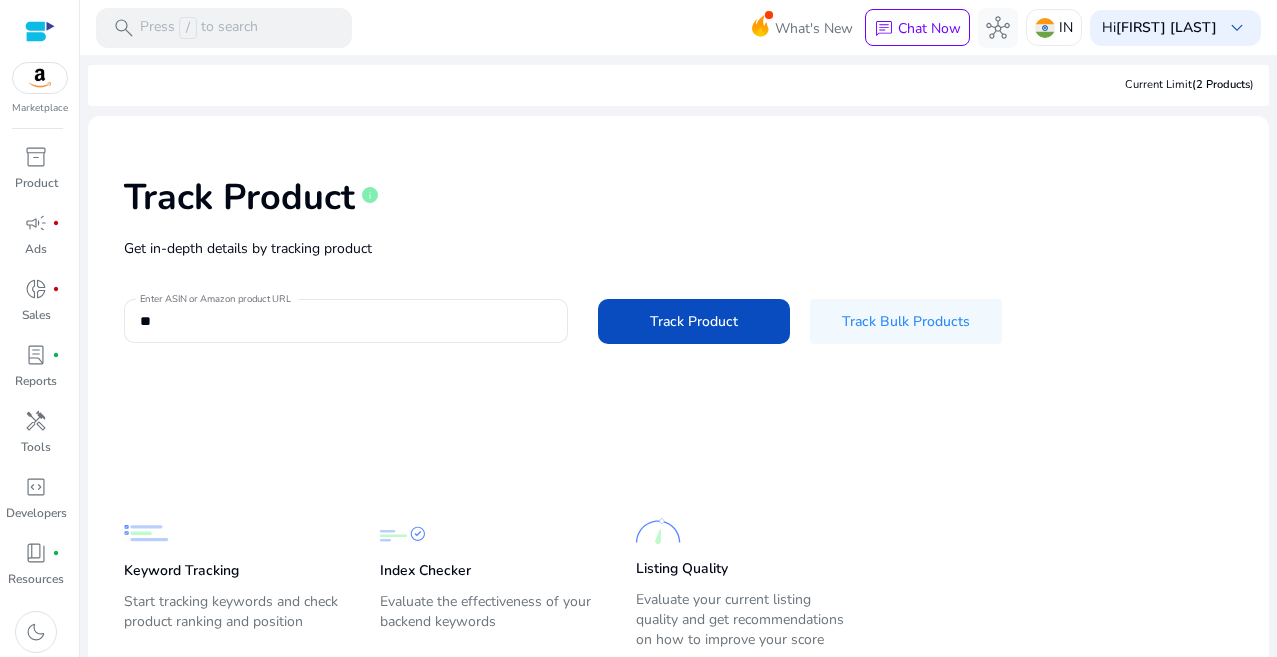 scroll, scrollTop: 0, scrollLeft: 0, axis: both 